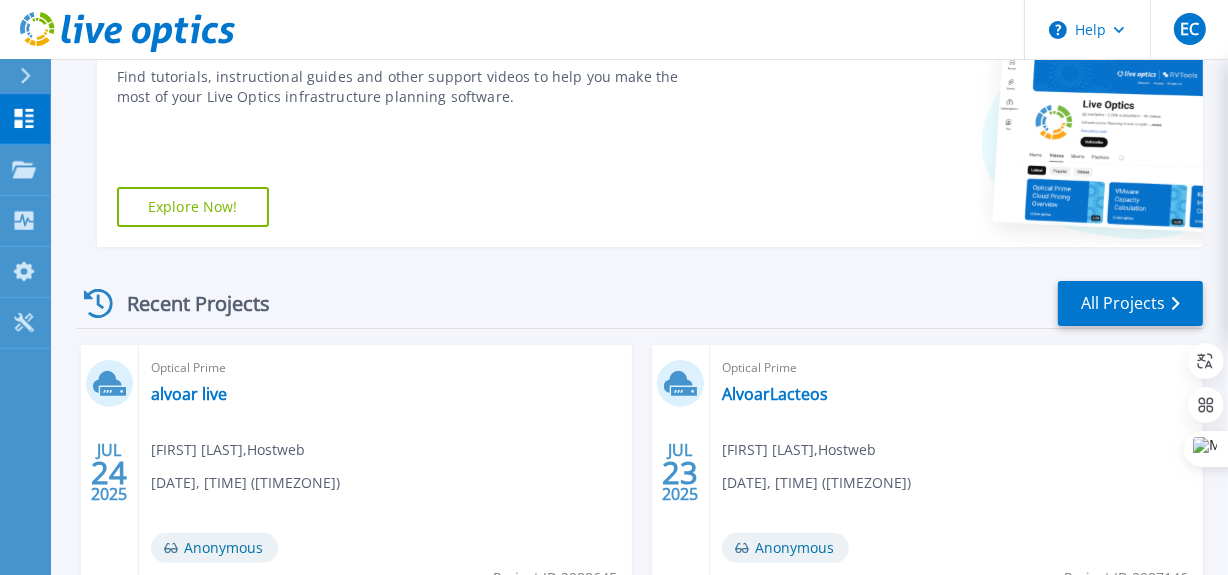scroll, scrollTop: 363, scrollLeft: 0, axis: vertical 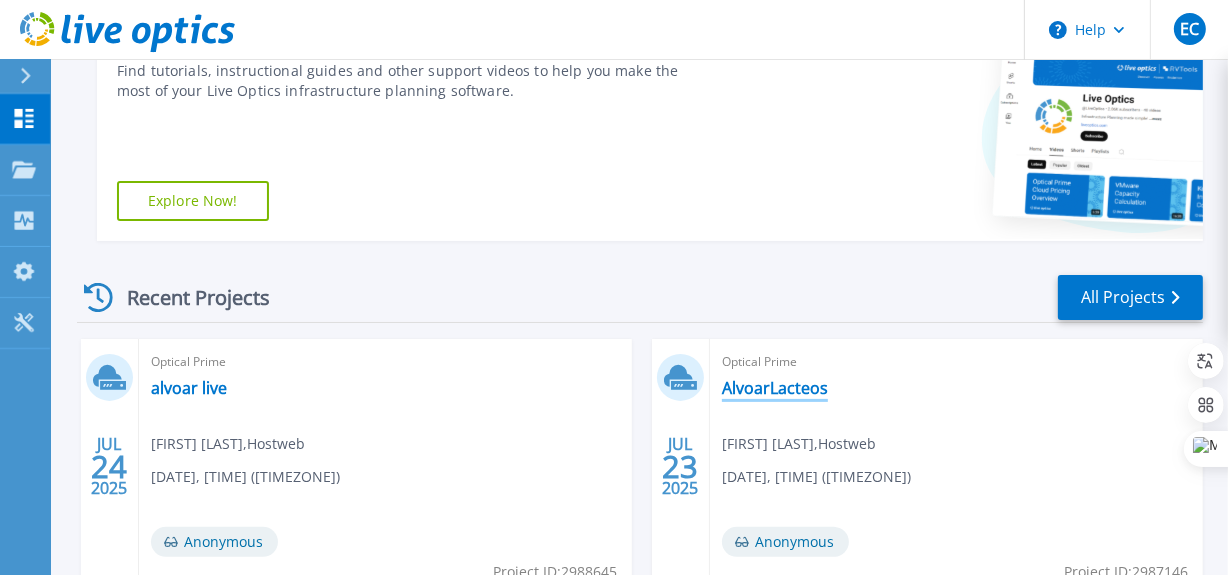 click on "AlvoarLacteos" at bounding box center [775, 388] 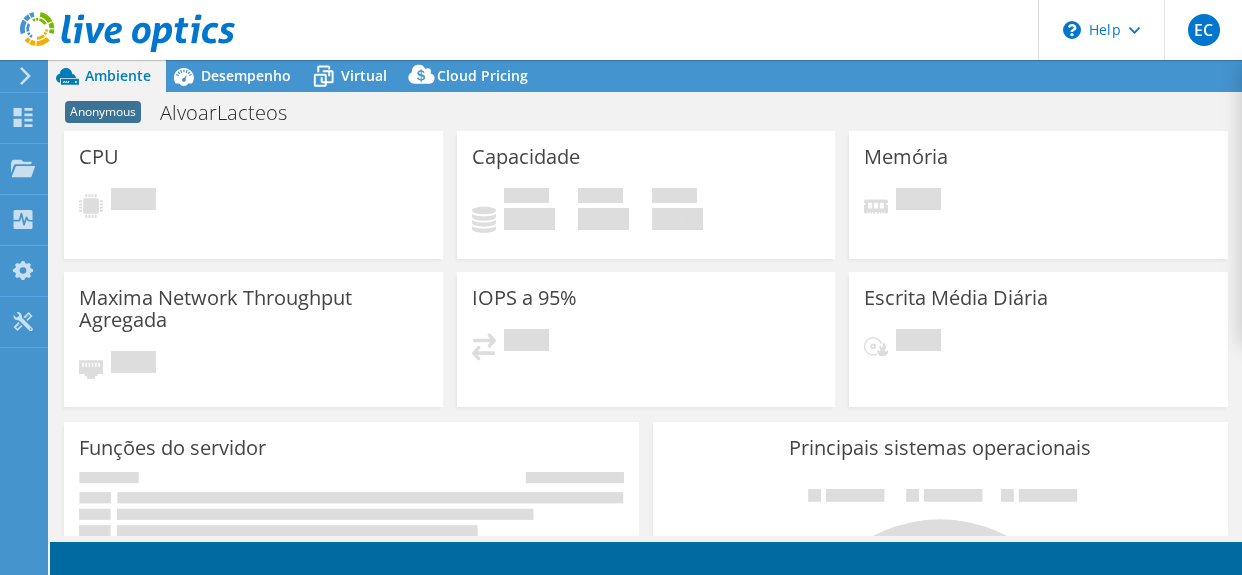 scroll, scrollTop: 0, scrollLeft: 0, axis: both 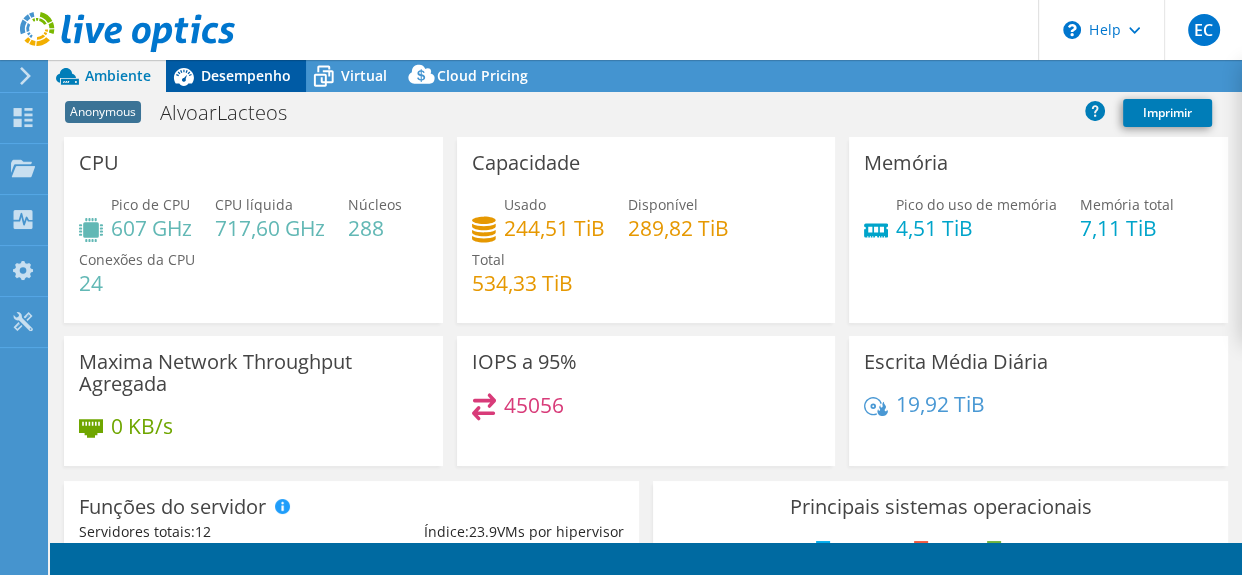 select on "USEast" 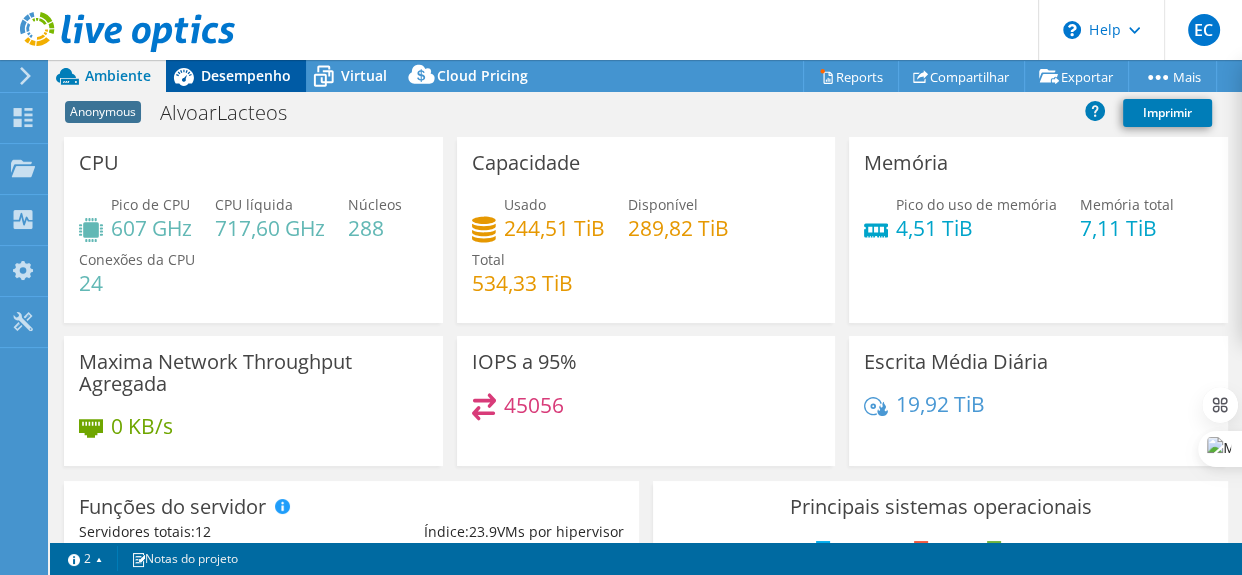 click on "Desempenho" at bounding box center (246, 75) 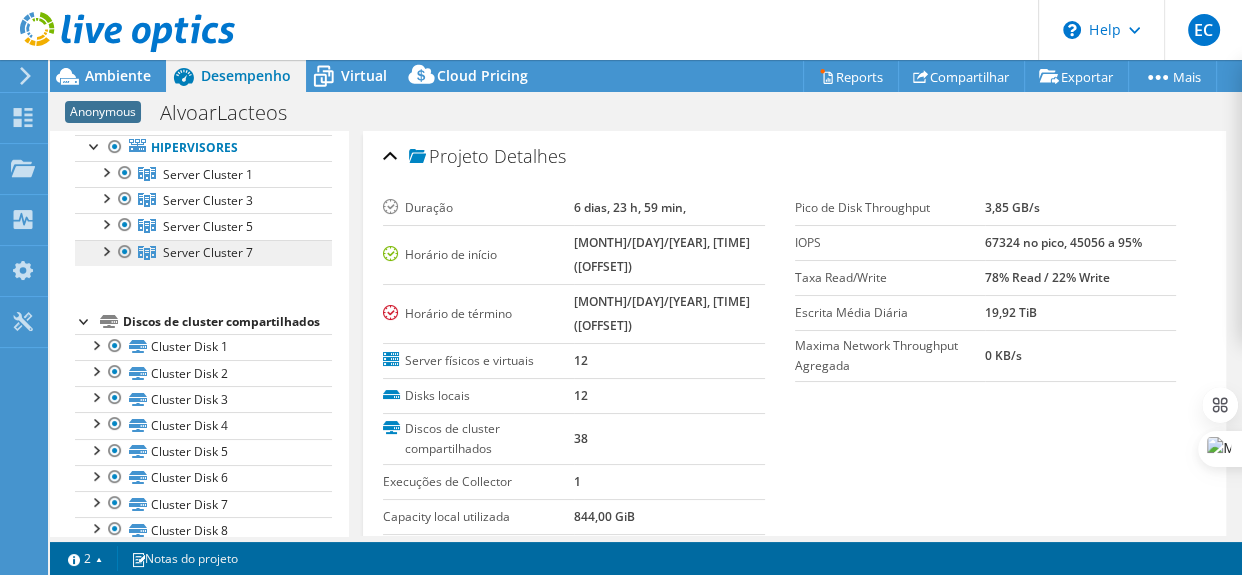 scroll, scrollTop: 0, scrollLeft: 0, axis: both 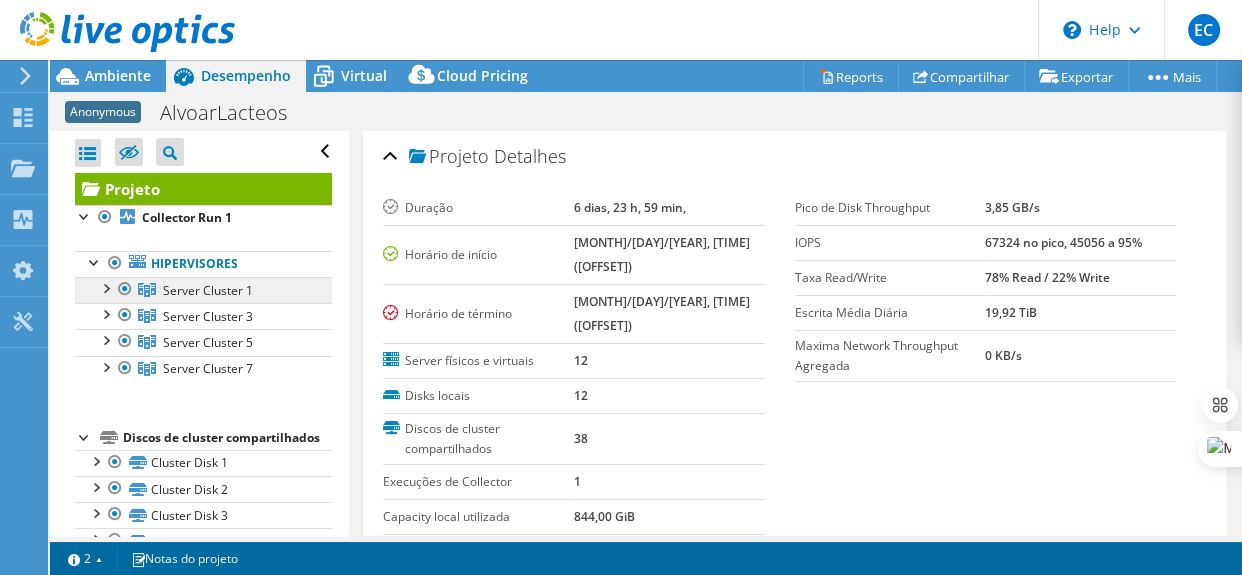 click on "Server Cluster 1" at bounding box center (208, 290) 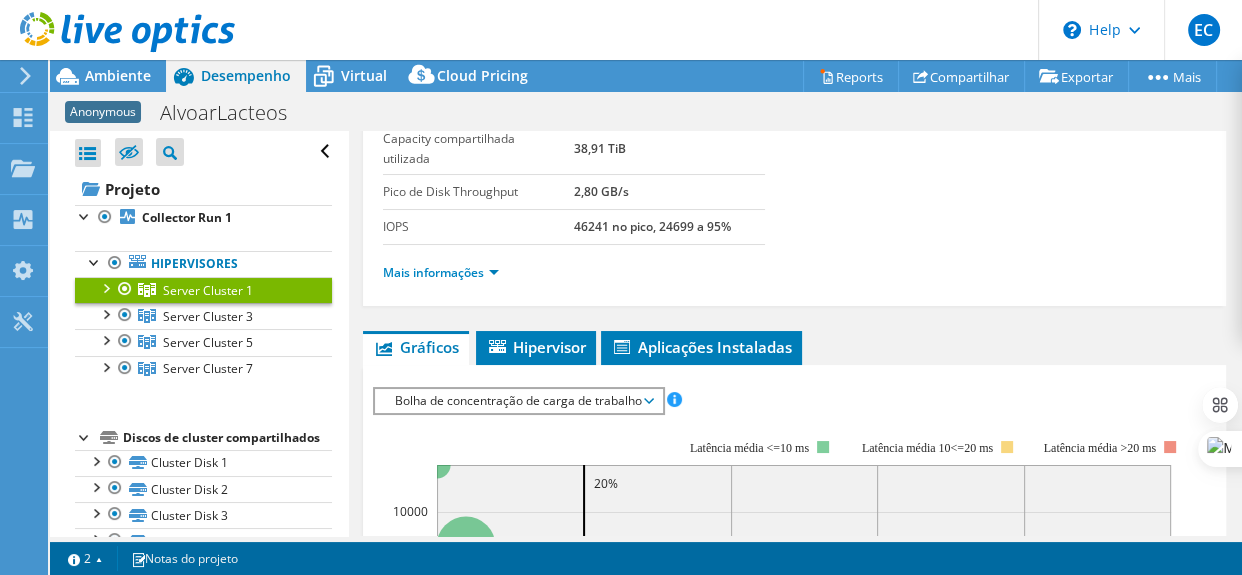 scroll, scrollTop: 181, scrollLeft: 0, axis: vertical 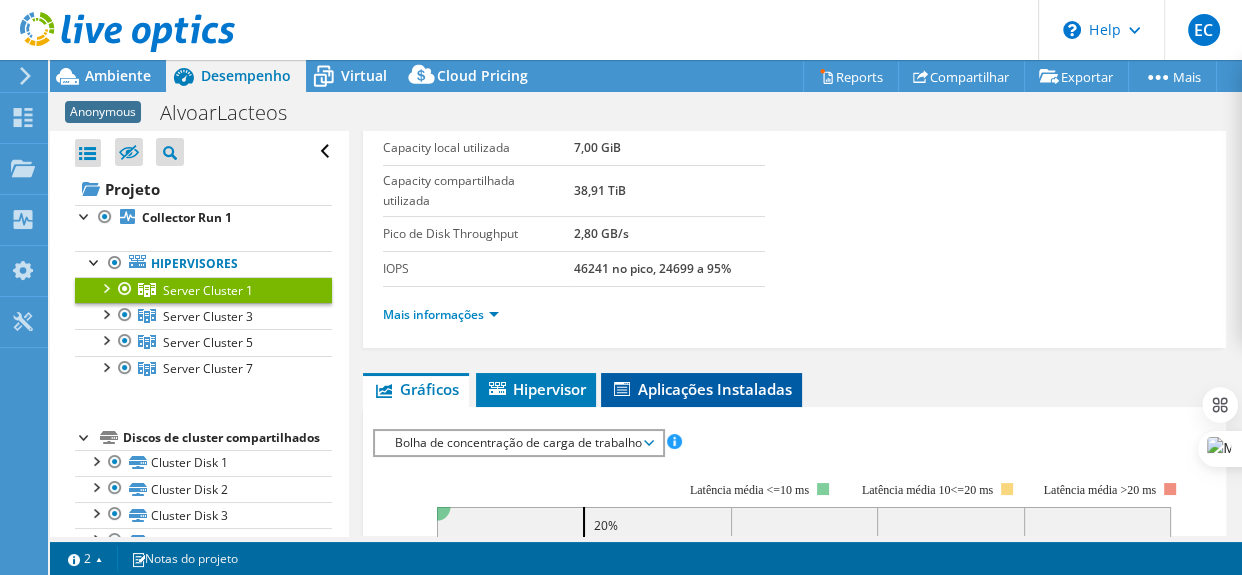click on "Aplicações Instaladas" at bounding box center (701, 389) 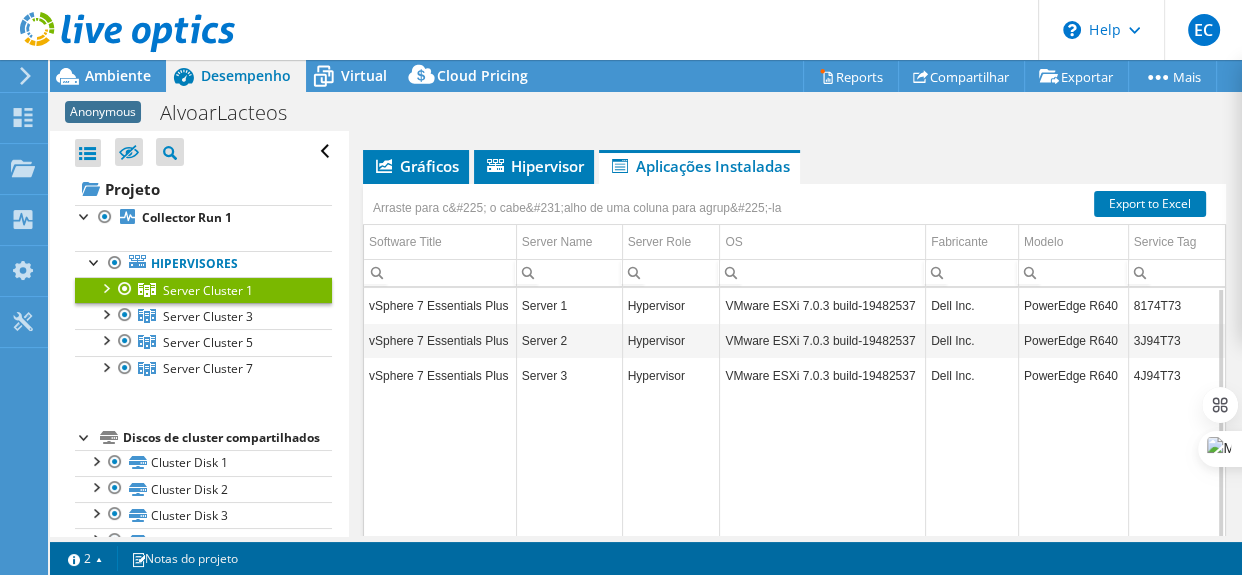 scroll, scrollTop: 363, scrollLeft: 0, axis: vertical 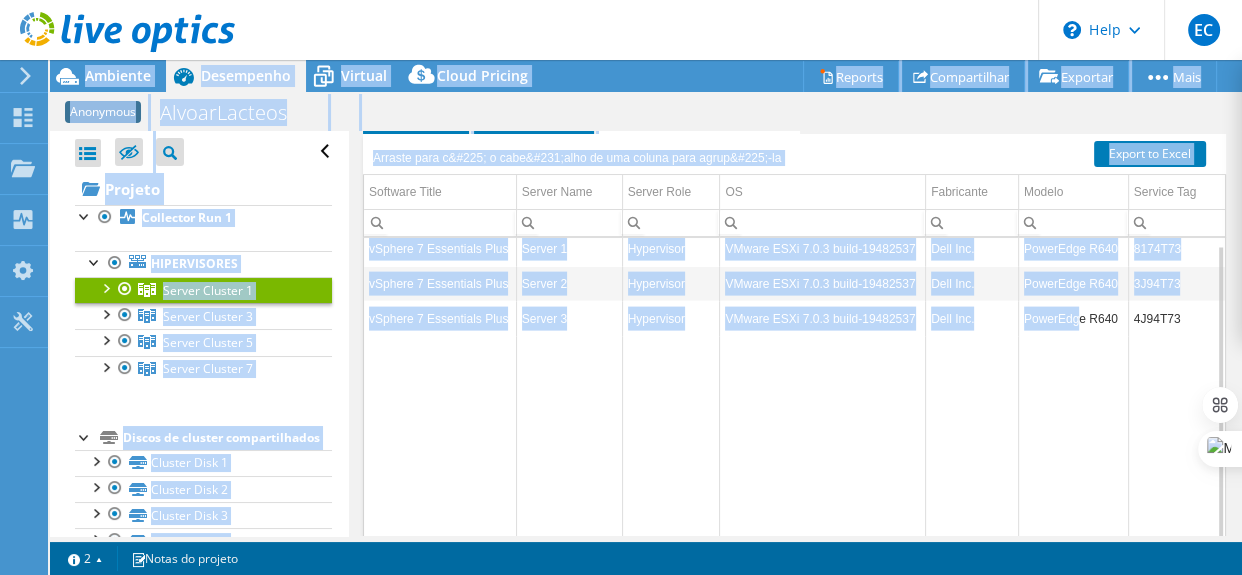 drag, startPoint x: 1070, startPoint y: 296, endPoint x: 1272, endPoint y: 300, distance: 202.0396 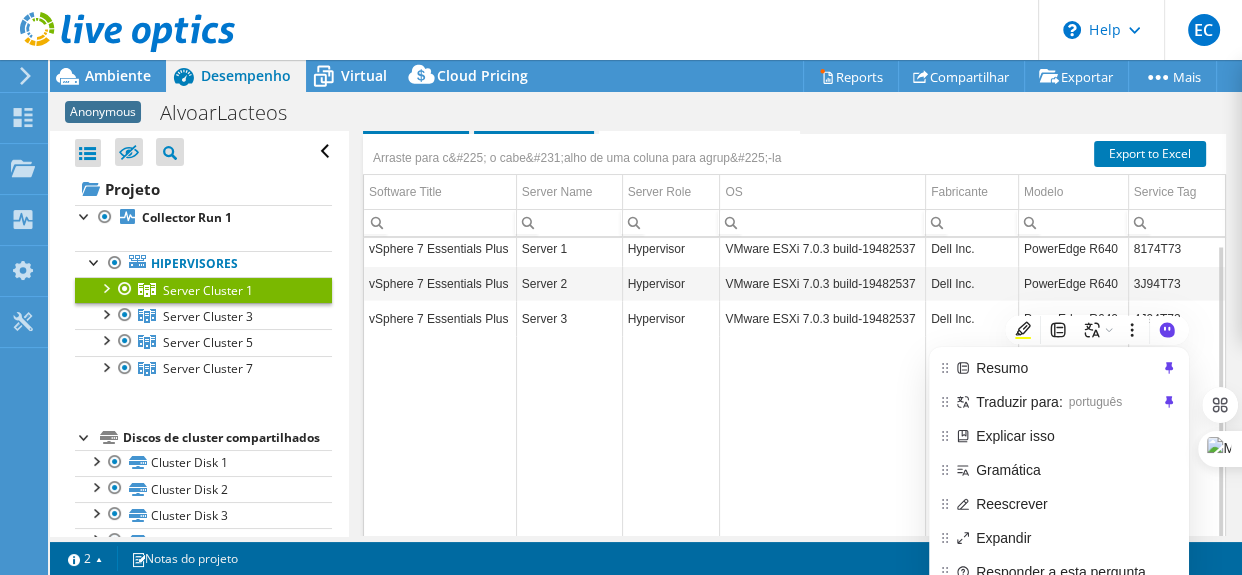 click 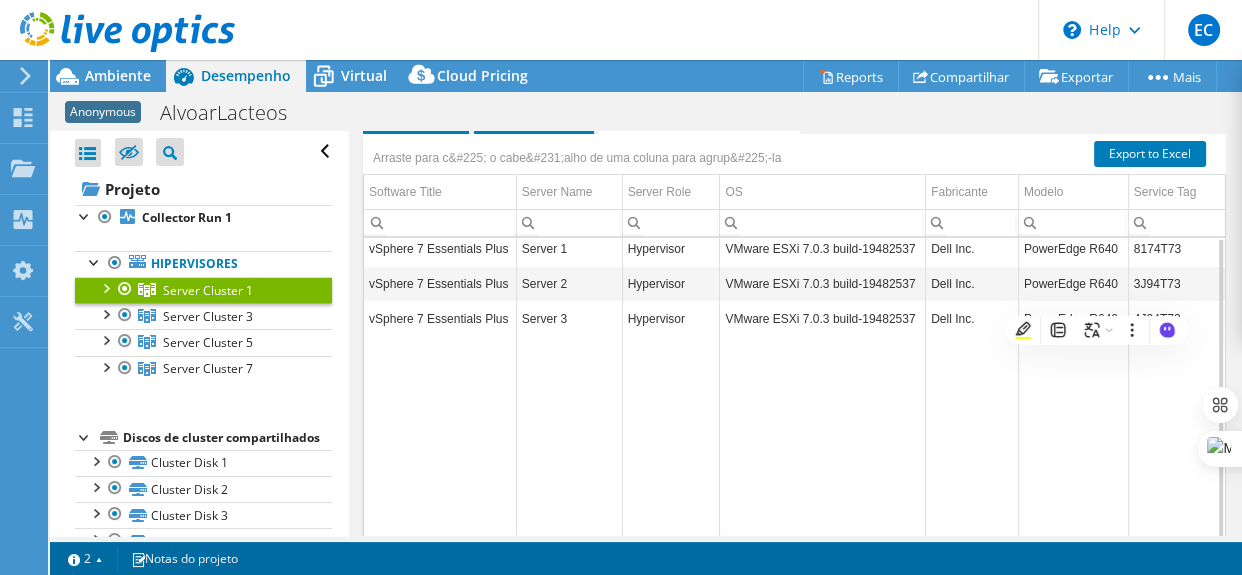 scroll, scrollTop: 0, scrollLeft: 0, axis: both 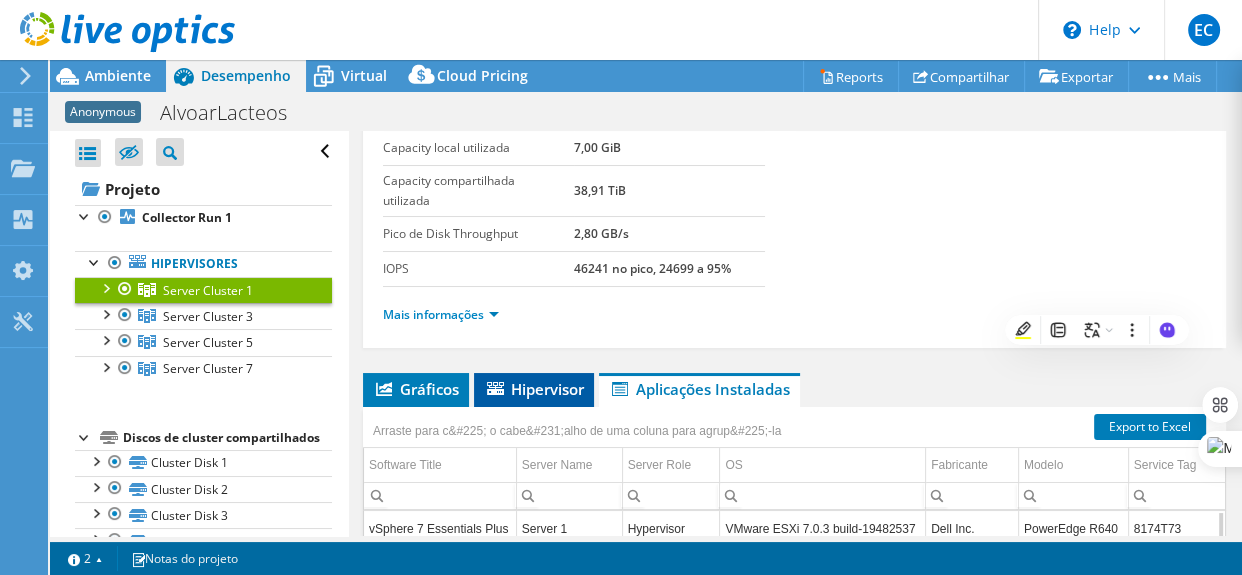 click on "Hipervisor" at bounding box center (534, 389) 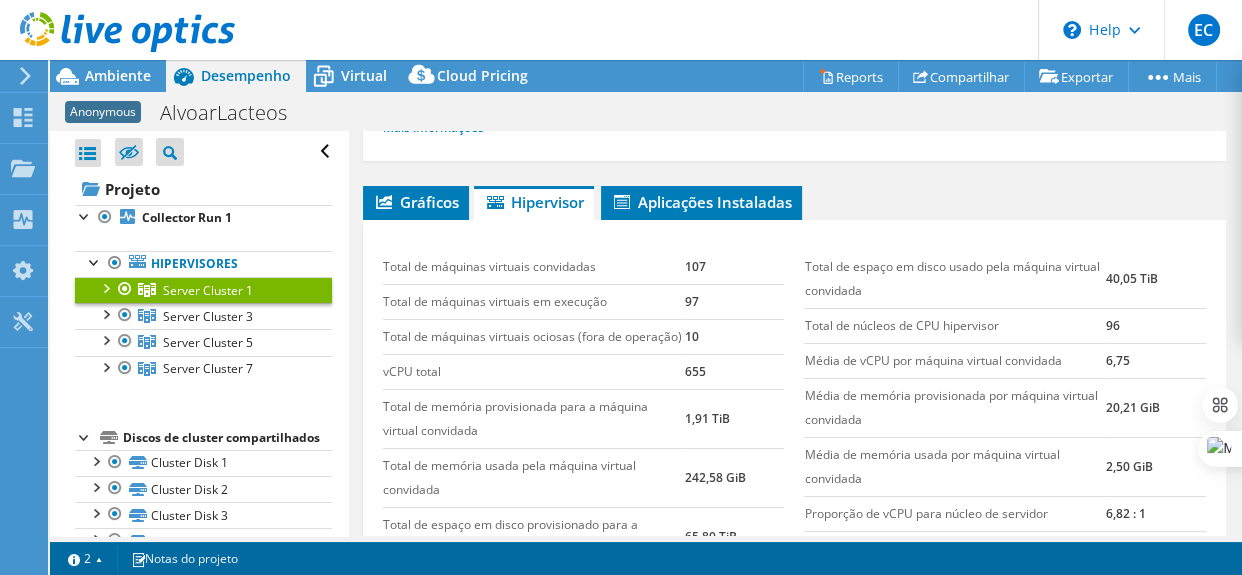 scroll, scrollTop: 95, scrollLeft: 0, axis: vertical 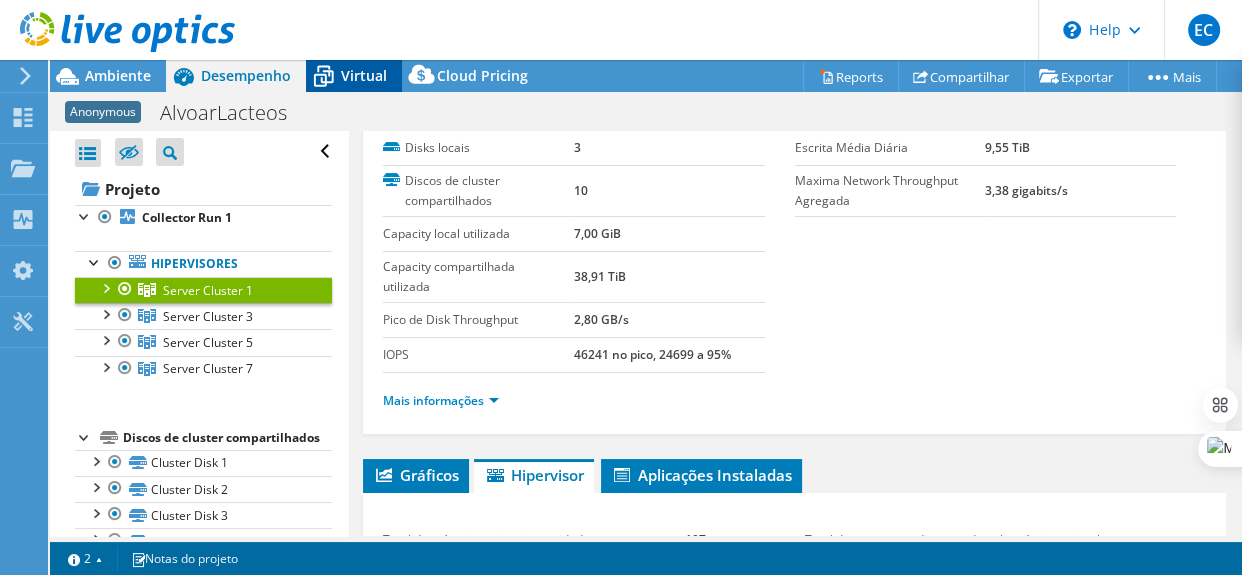 click on "Virtual" at bounding box center [364, 75] 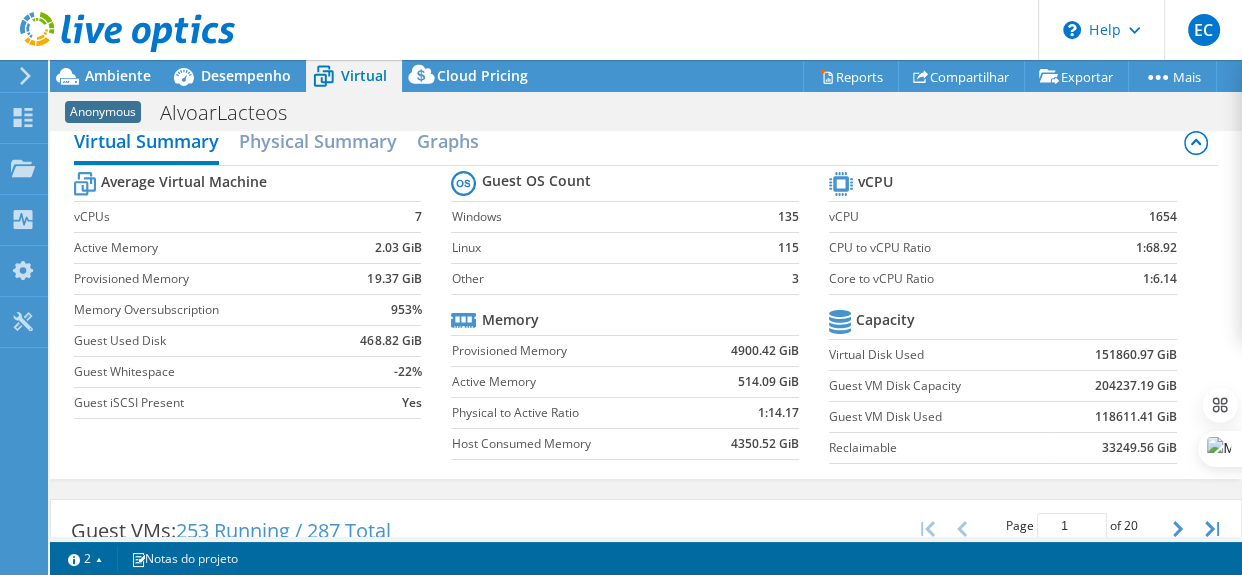 scroll, scrollTop: 0, scrollLeft: 0, axis: both 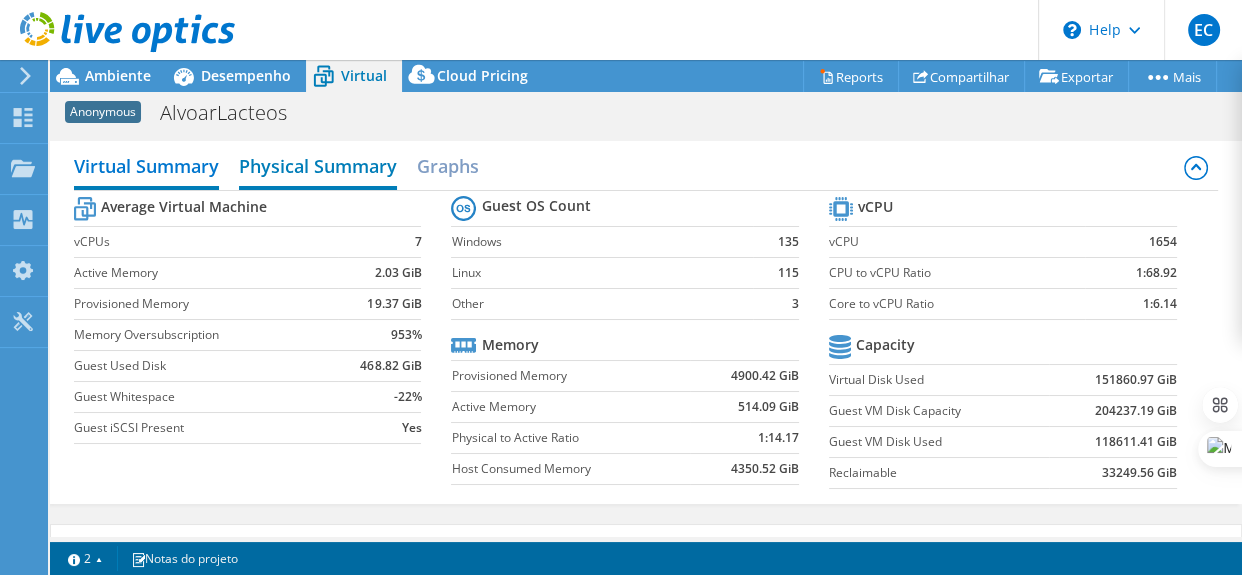 click on "Physical Summary" at bounding box center (318, 168) 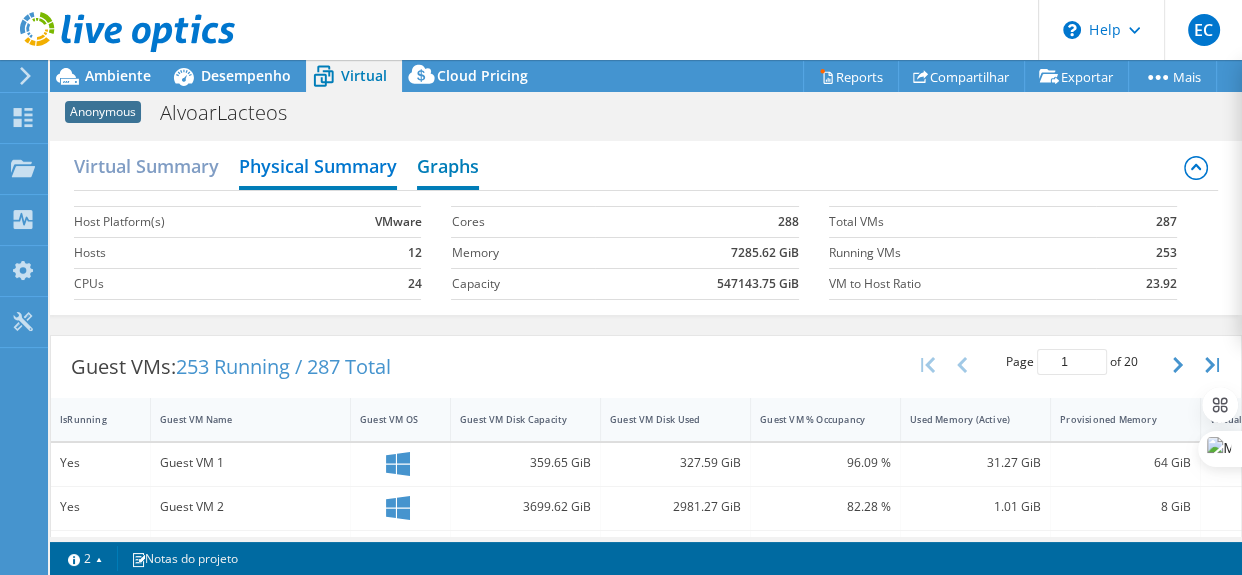 click on "Graphs" at bounding box center [448, 168] 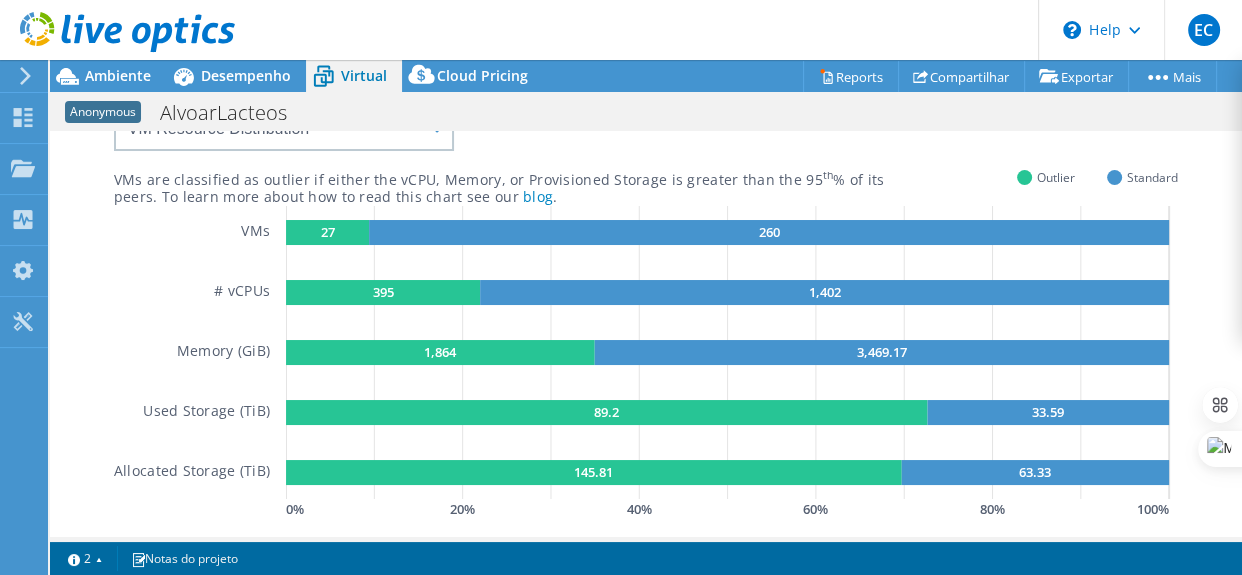 scroll, scrollTop: 0, scrollLeft: 0, axis: both 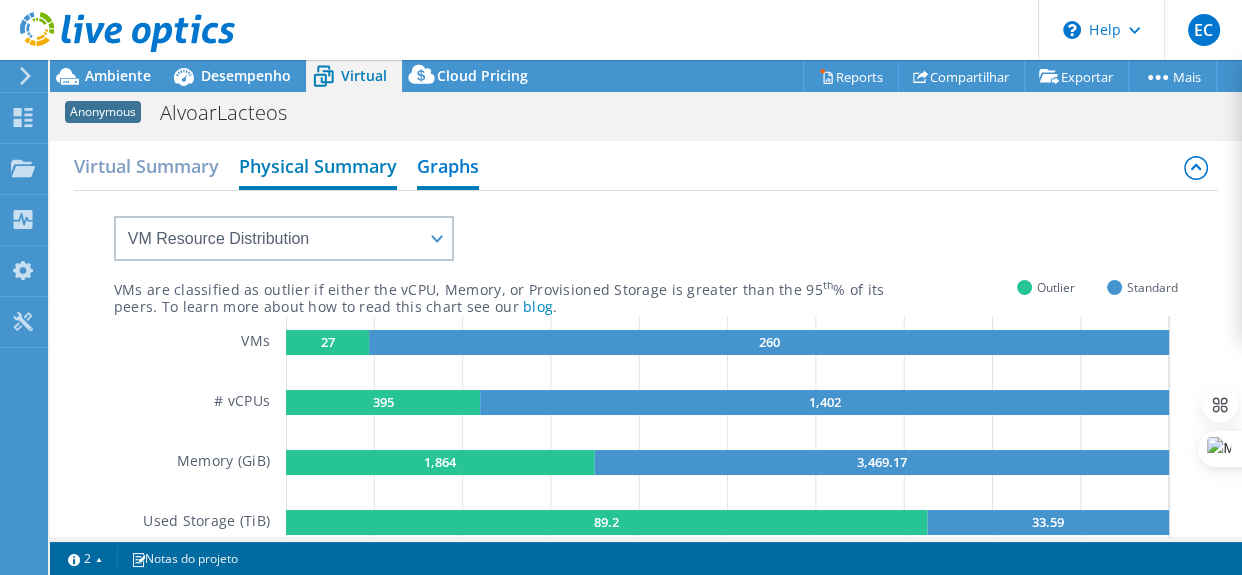 click on "Physical Summary" at bounding box center [318, 168] 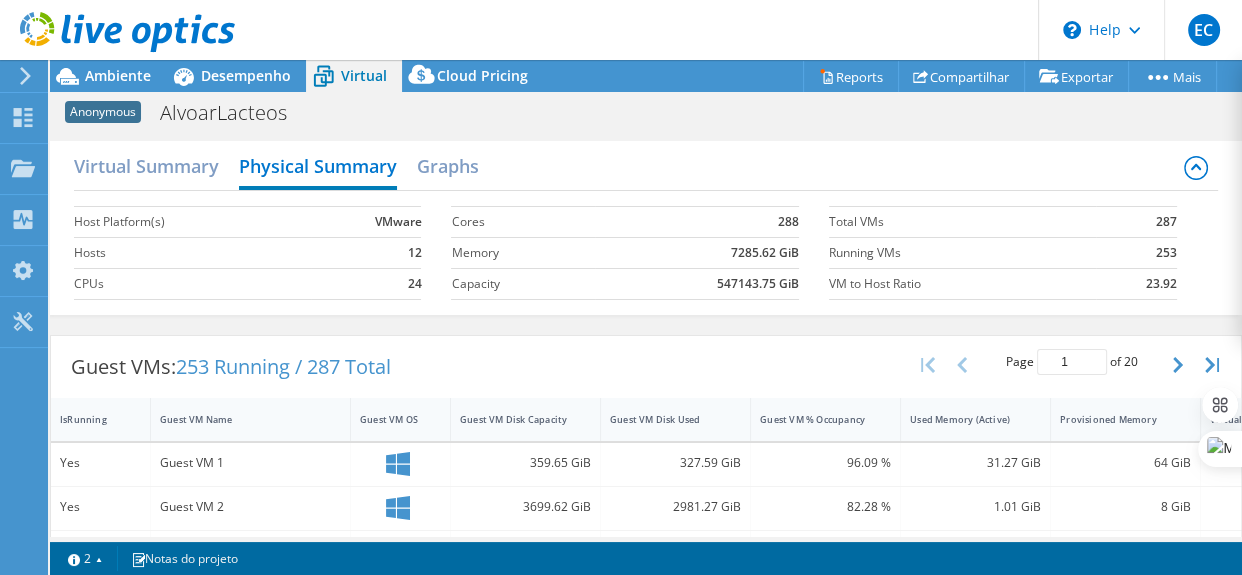 scroll, scrollTop: 90, scrollLeft: 0, axis: vertical 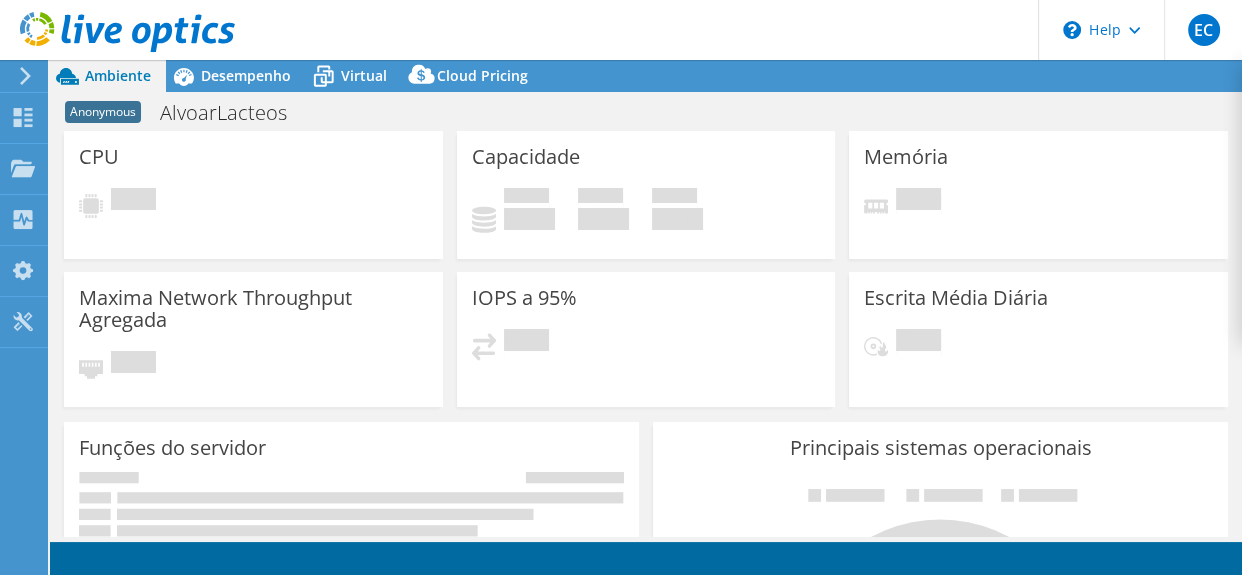 select on "USEast" 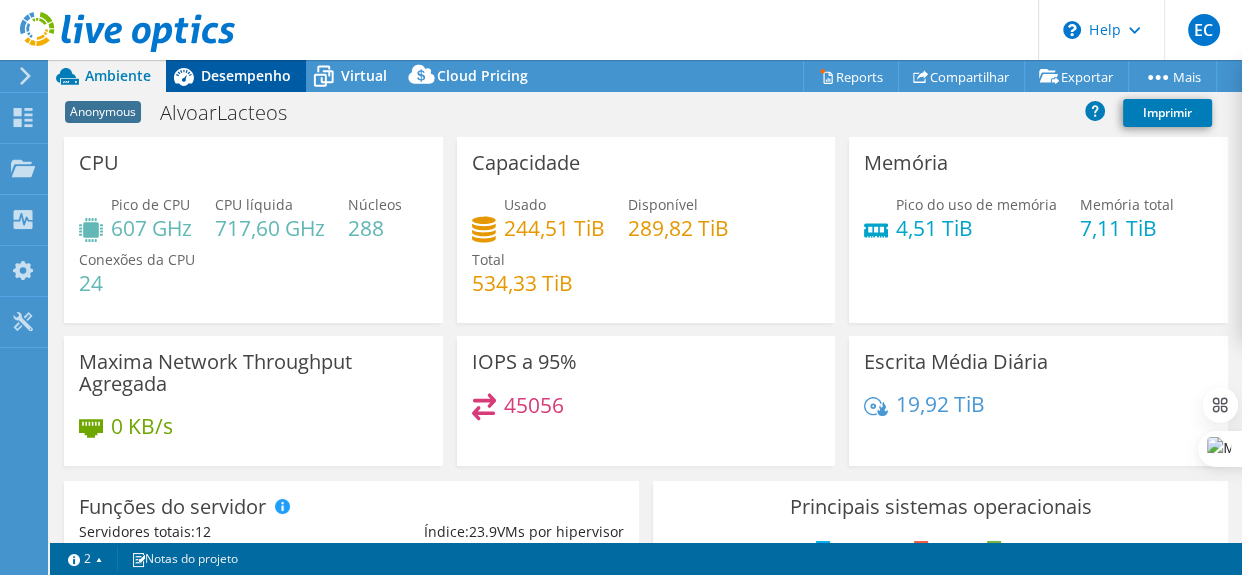 click on "Desempenho" at bounding box center (246, 75) 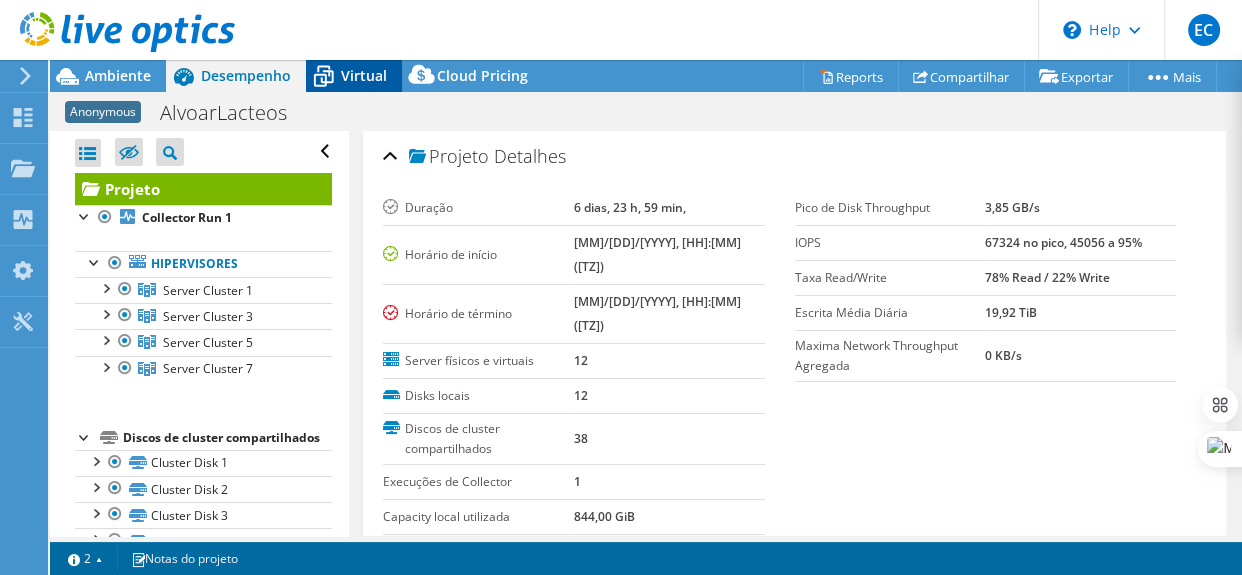 click 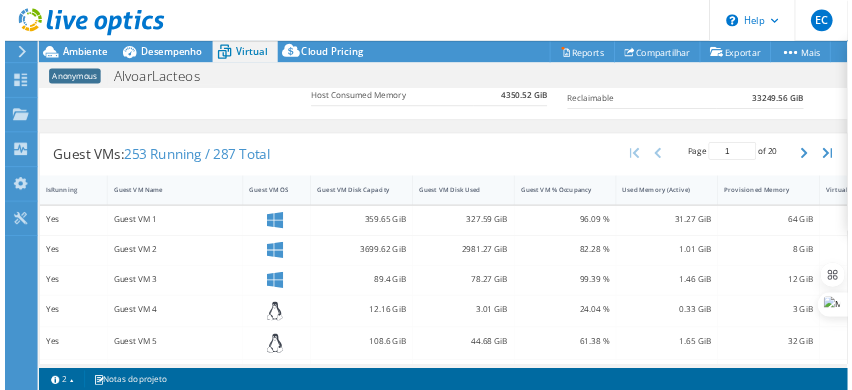 scroll, scrollTop: 363, scrollLeft: 0, axis: vertical 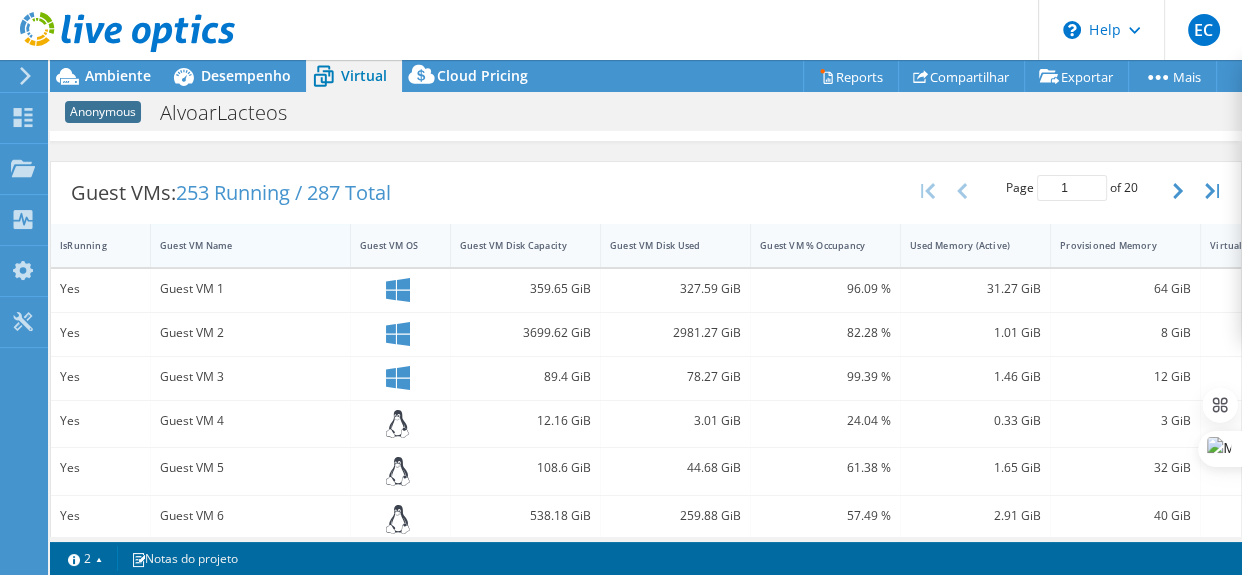 click on "Guest VM Name" at bounding box center [238, 245] 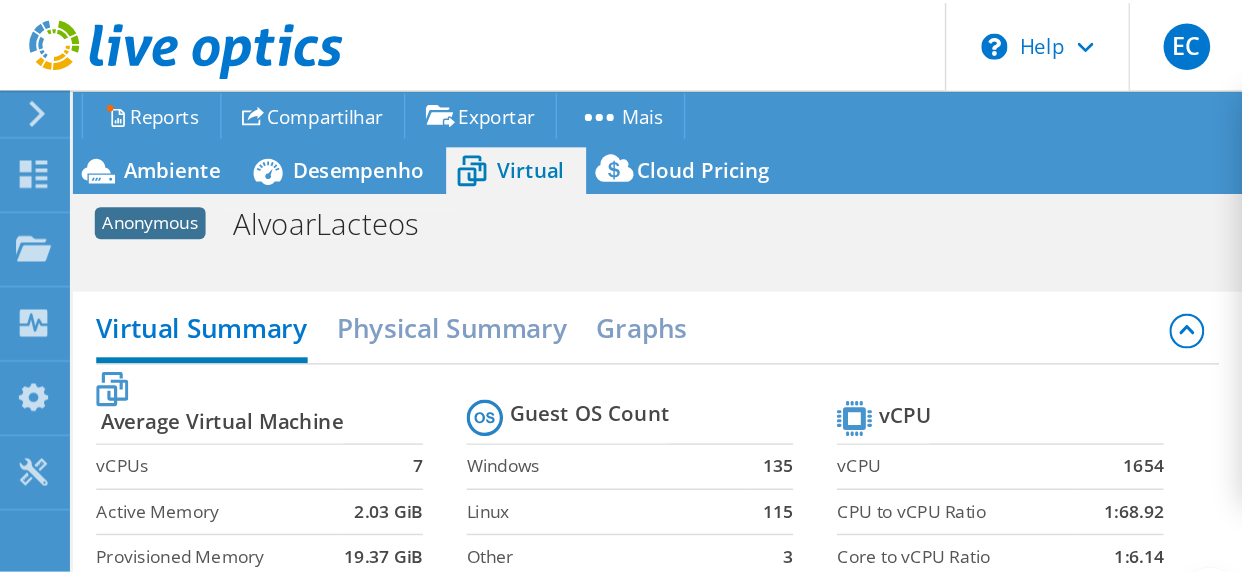scroll, scrollTop: 0, scrollLeft: 0, axis: both 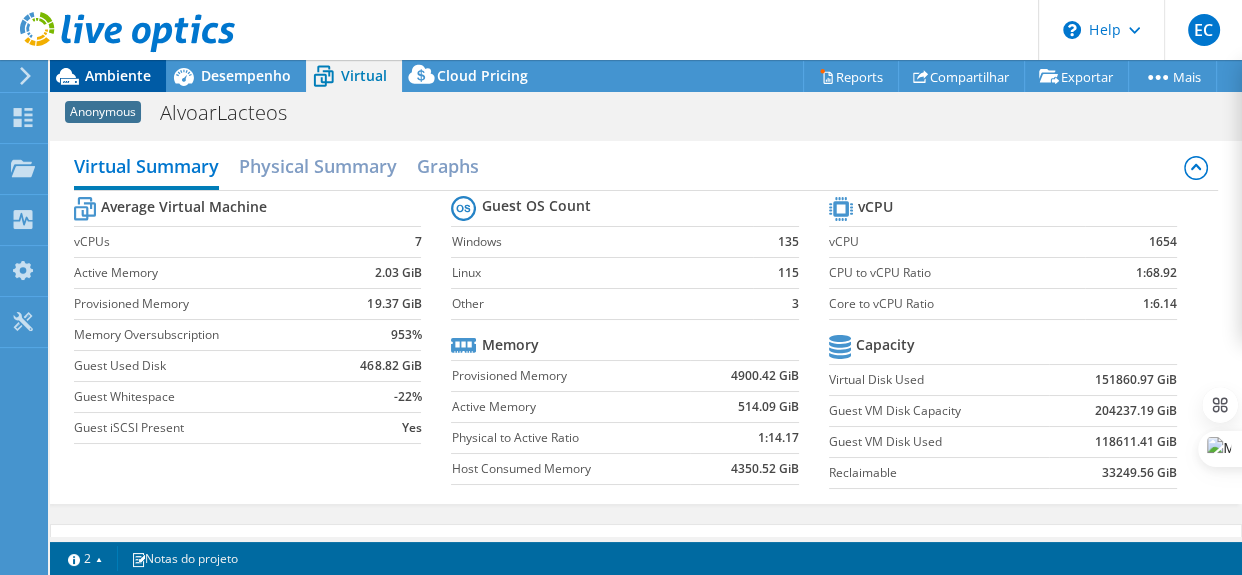 click on "Ambiente" at bounding box center (118, 75) 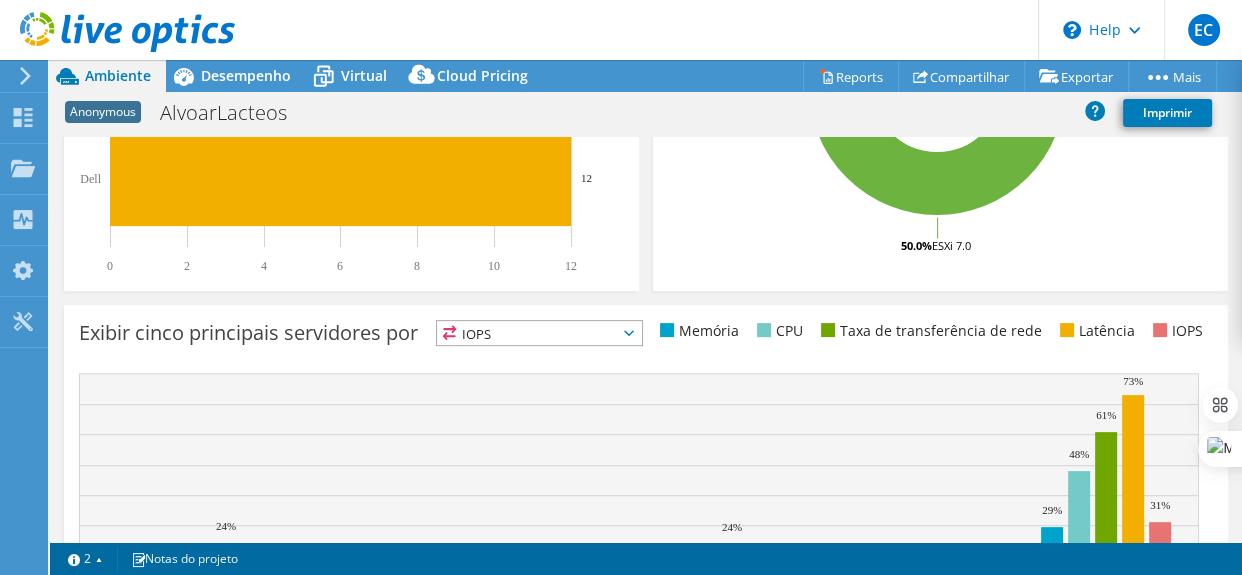 scroll, scrollTop: 560, scrollLeft: 0, axis: vertical 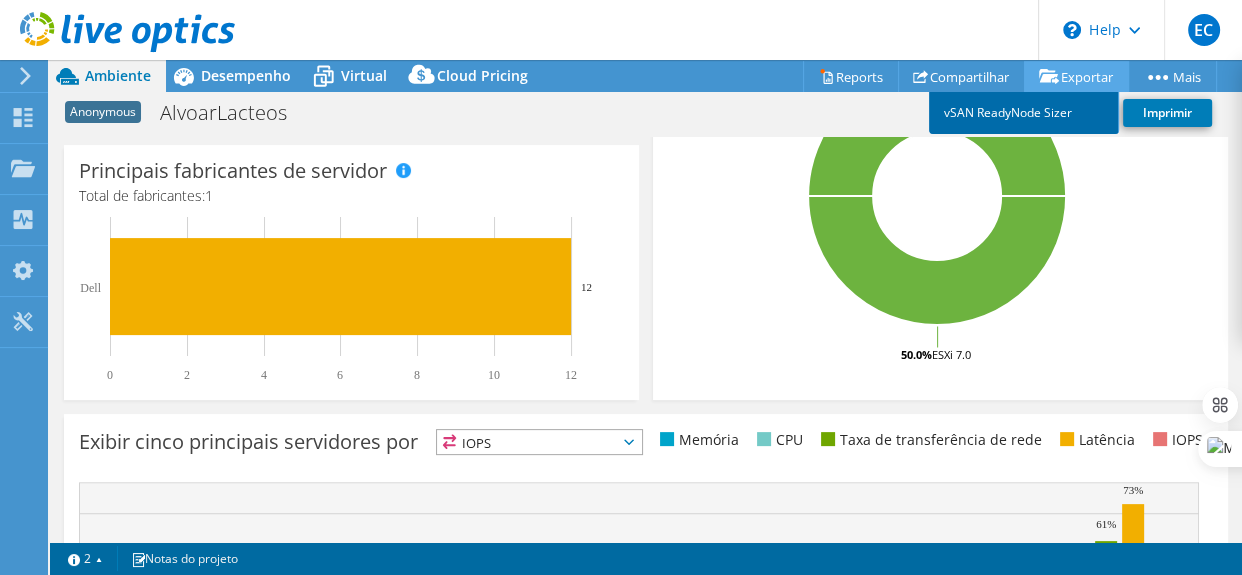 click on "vSAN ReadyNode Sizer" at bounding box center (1024, 113) 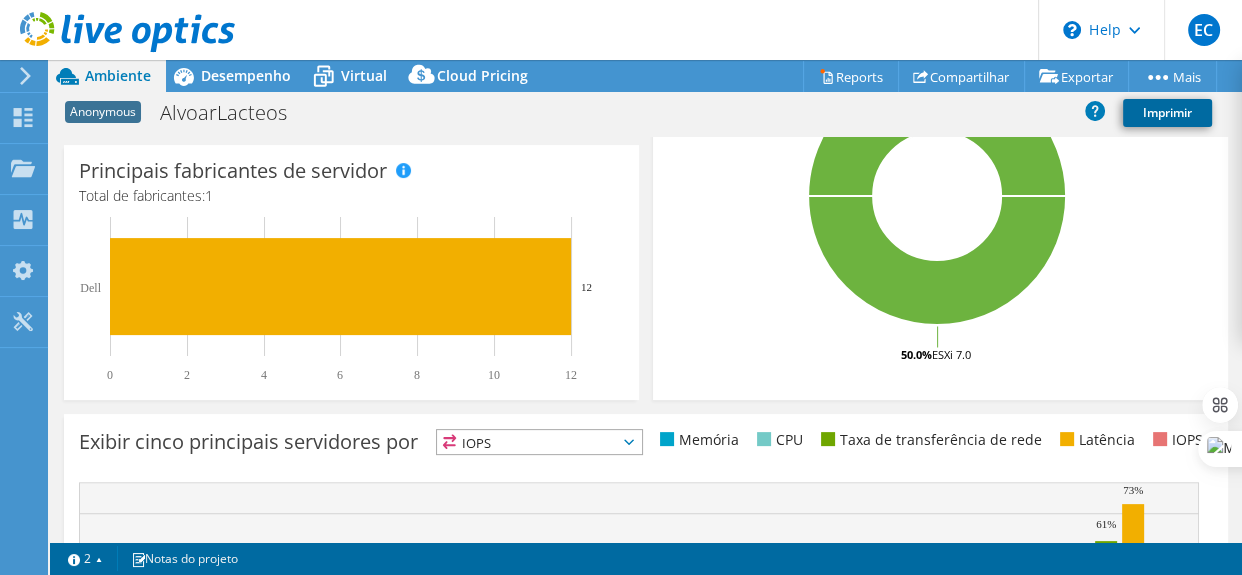 click on "Imprimir" at bounding box center [1167, 113] 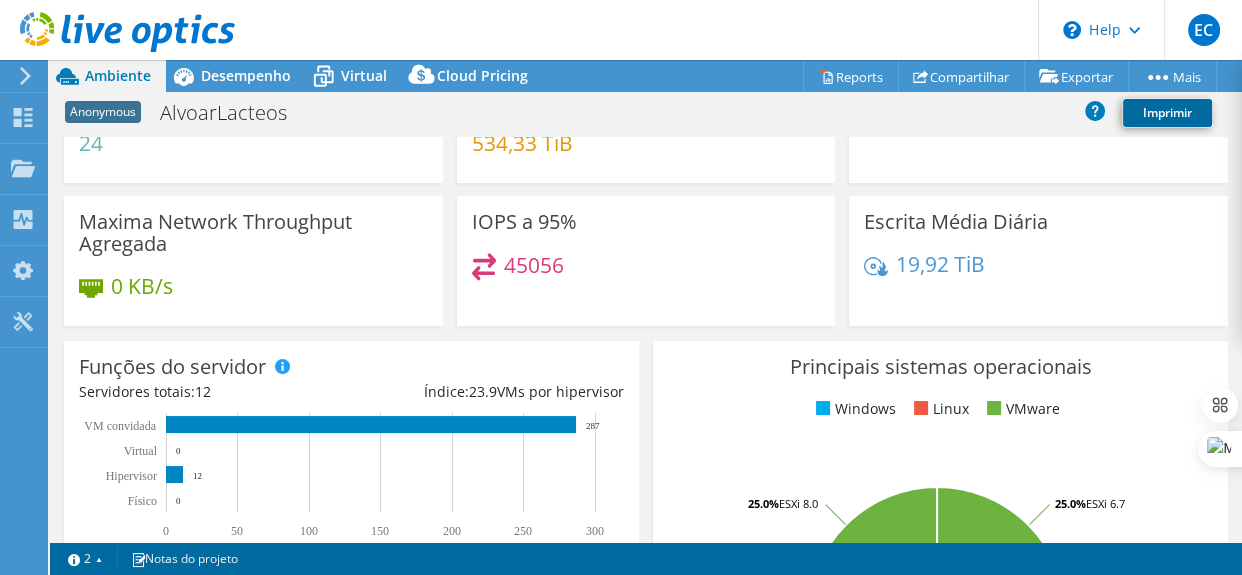 scroll, scrollTop: 0, scrollLeft: 0, axis: both 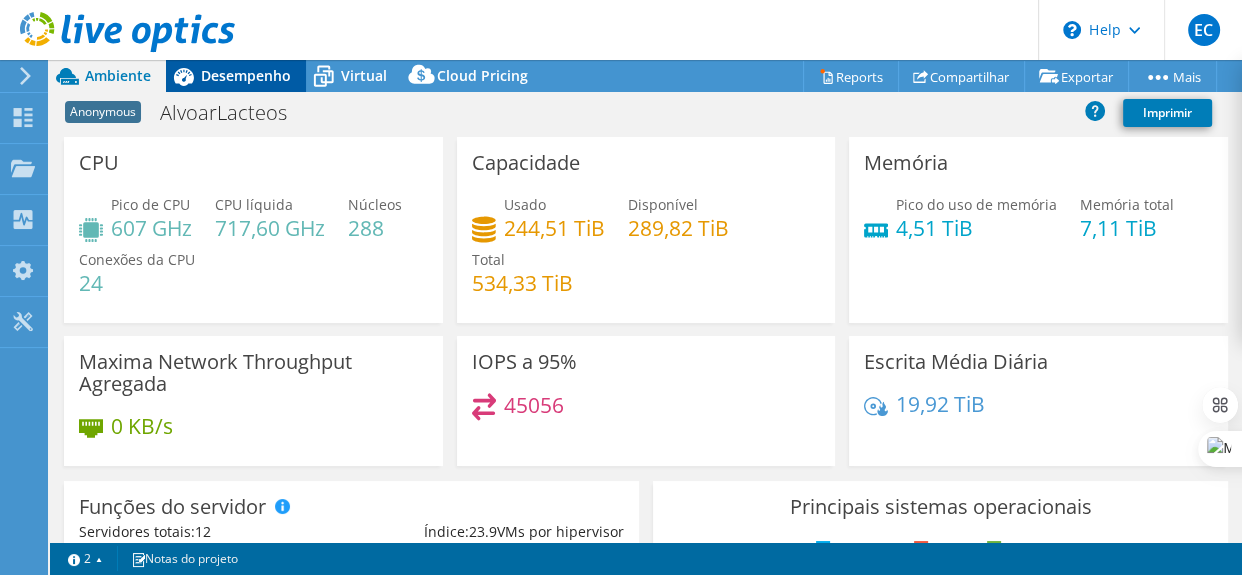 click on "Desempenho" at bounding box center [246, 75] 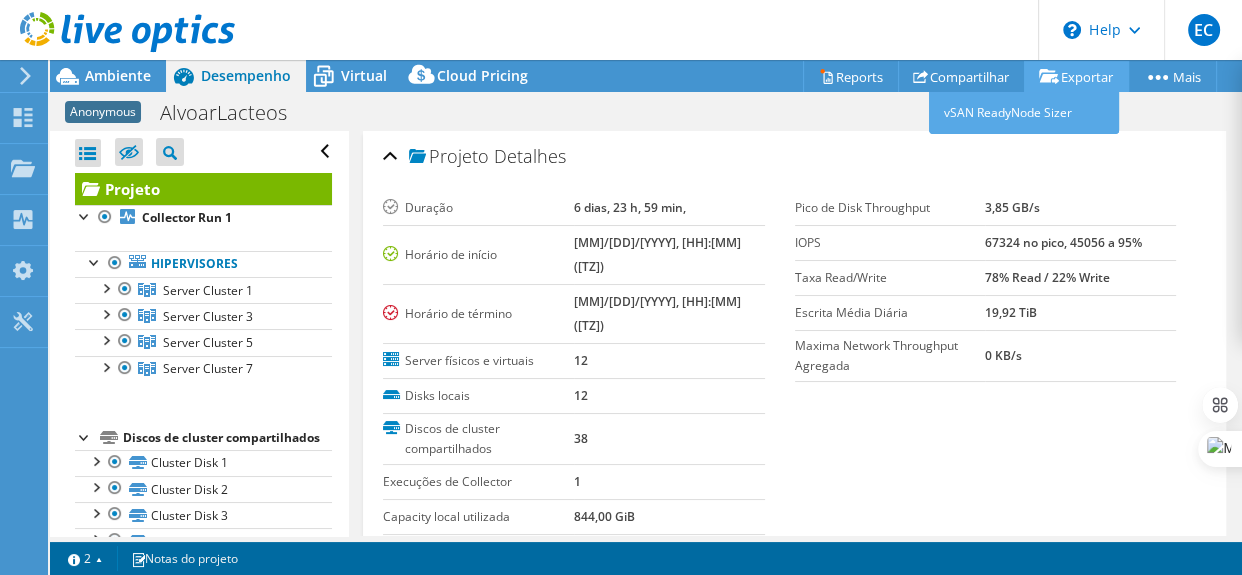click on "Exportar" at bounding box center [1076, 76] 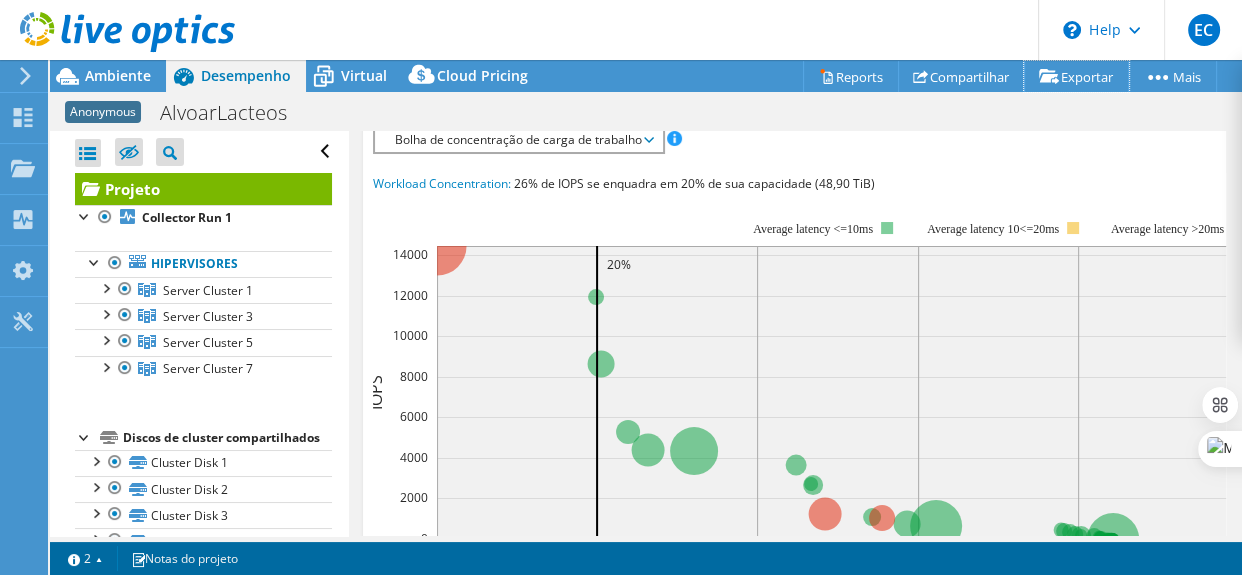 scroll, scrollTop: 1050, scrollLeft: 0, axis: vertical 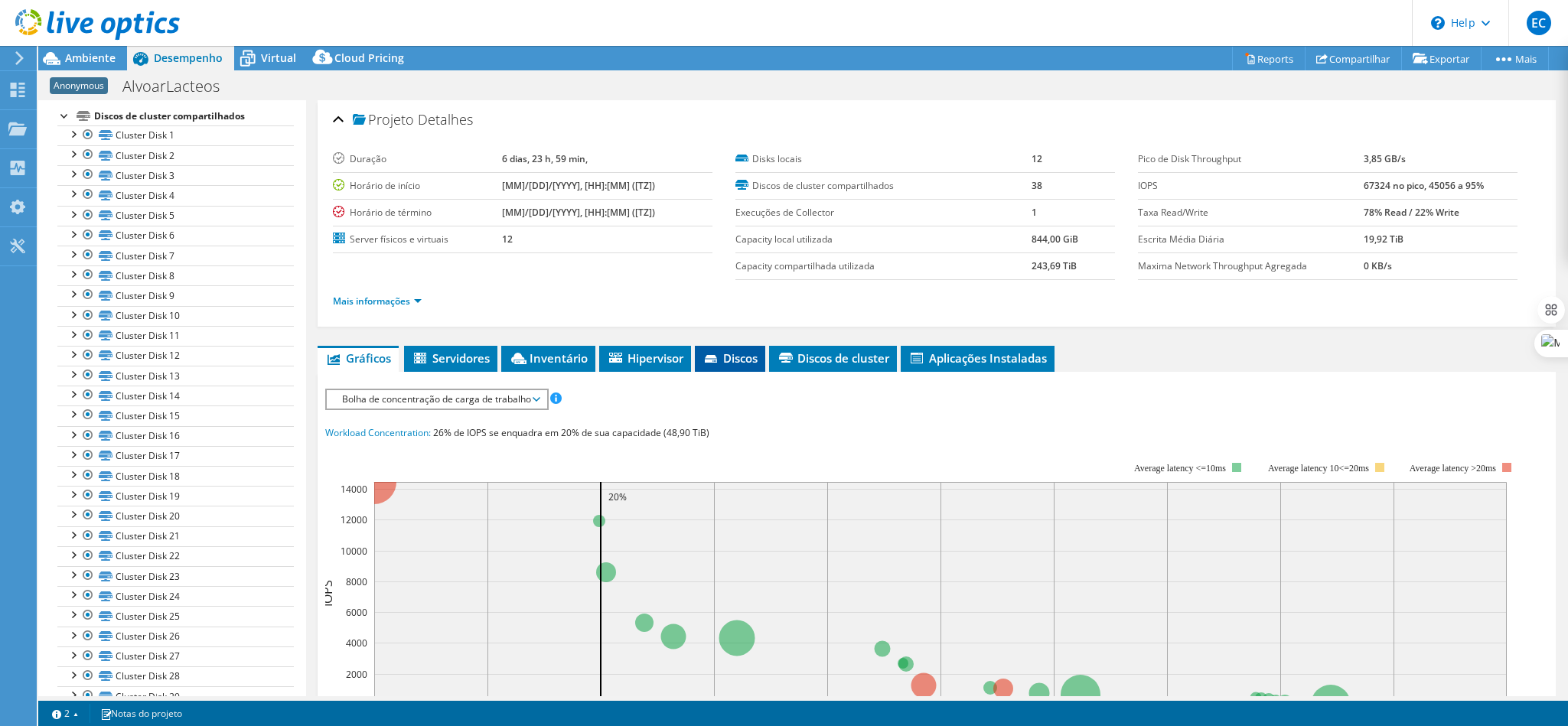click on "Discos" at bounding box center (730, 359) 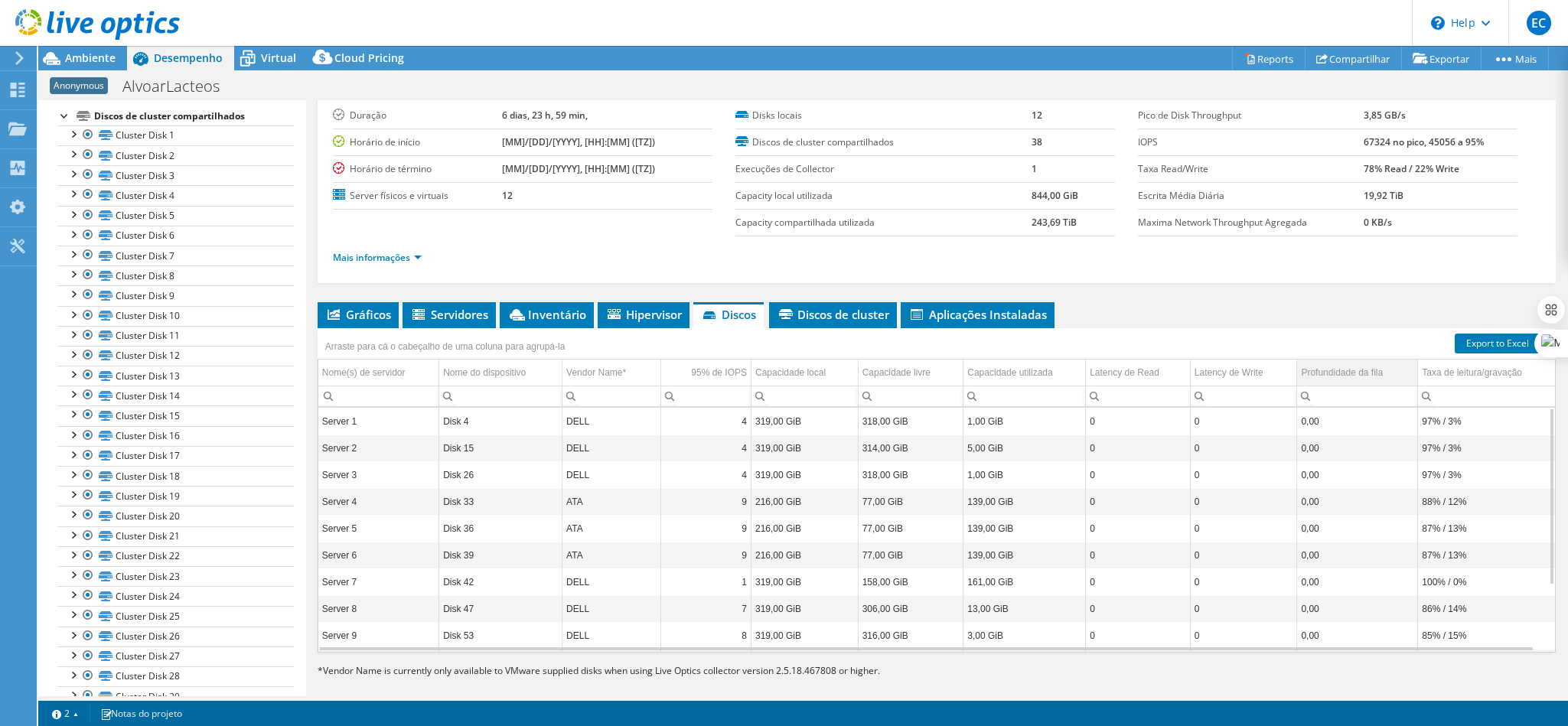scroll, scrollTop: 58, scrollLeft: 0, axis: vertical 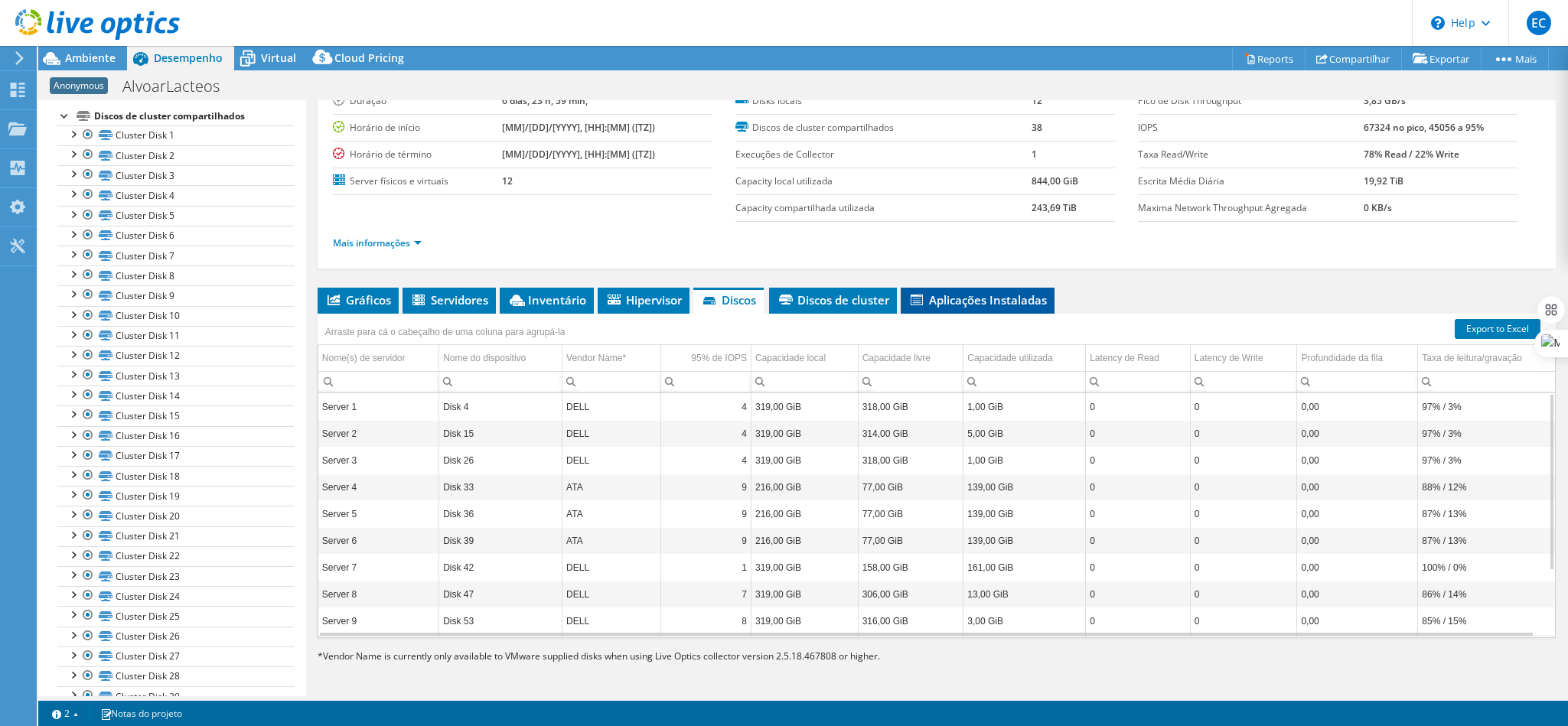 click on "Aplicações Instaladas" at bounding box center [977, 301] 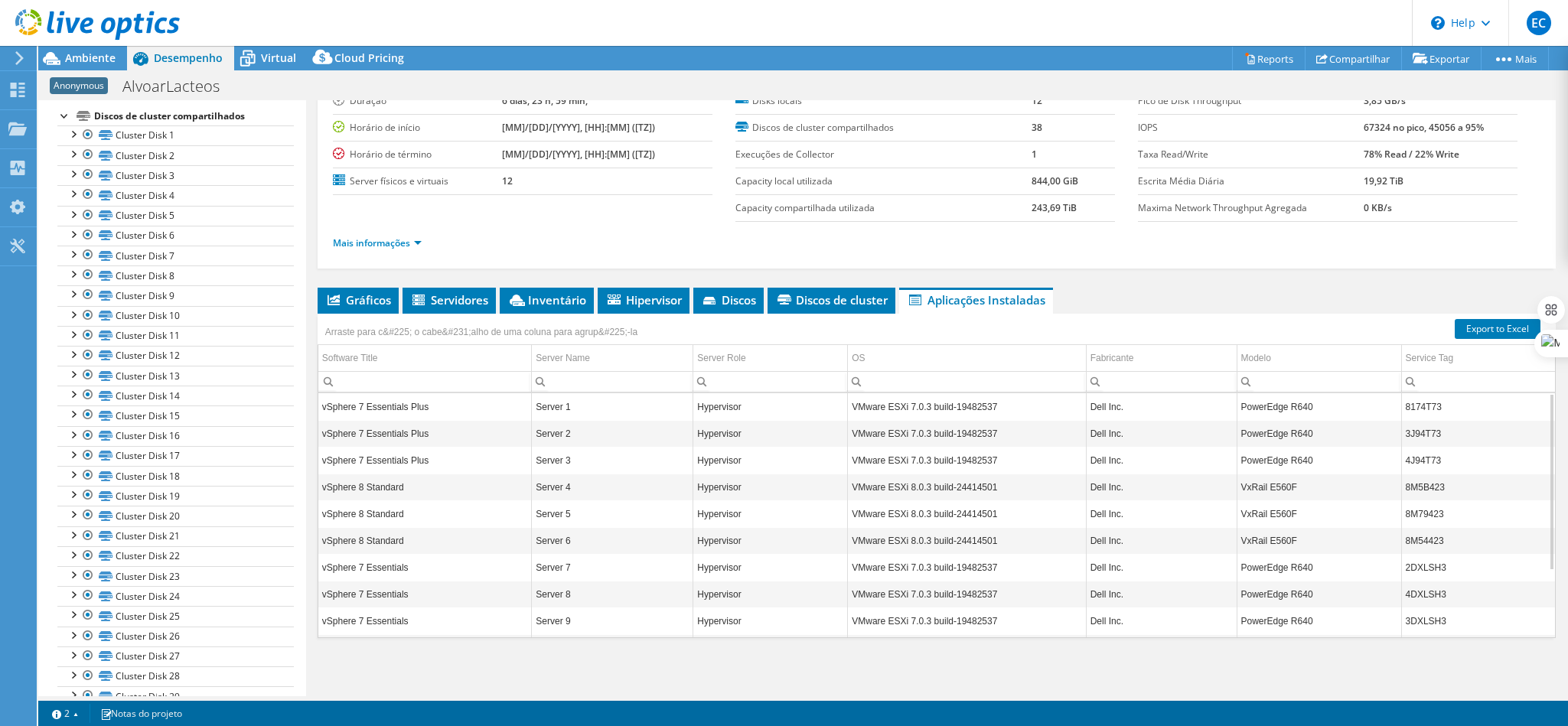 scroll, scrollTop: 90, scrollLeft: 0, axis: vertical 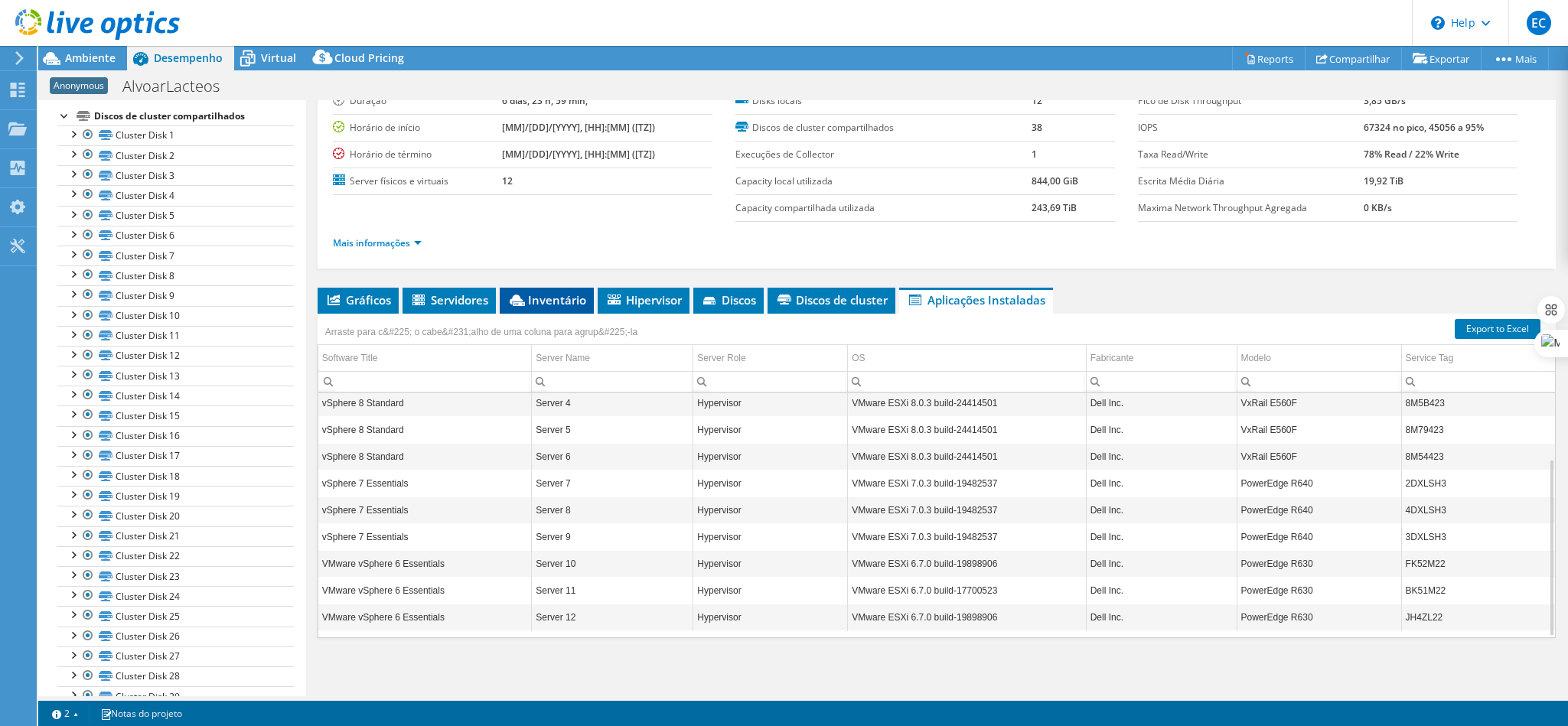 click 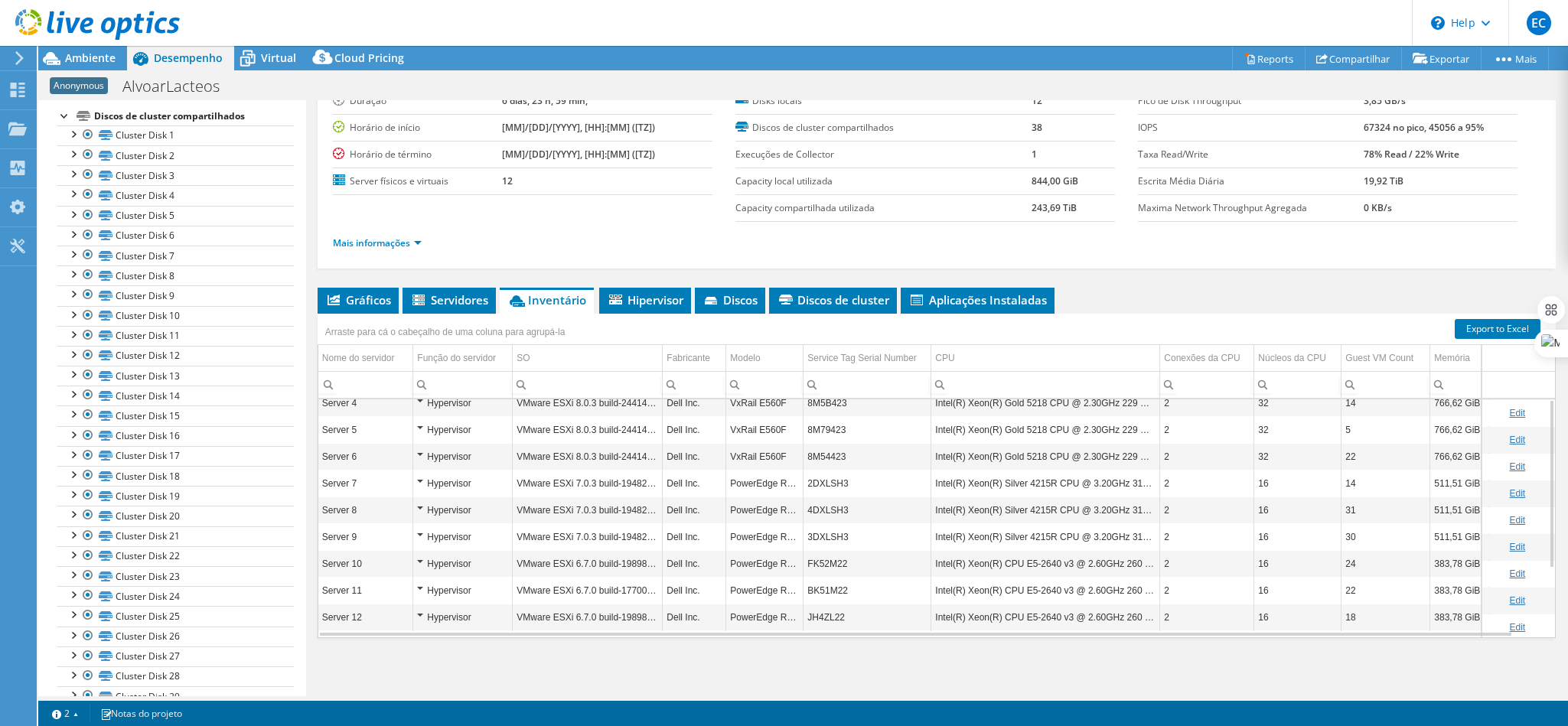 scroll, scrollTop: 0, scrollLeft: 0, axis: both 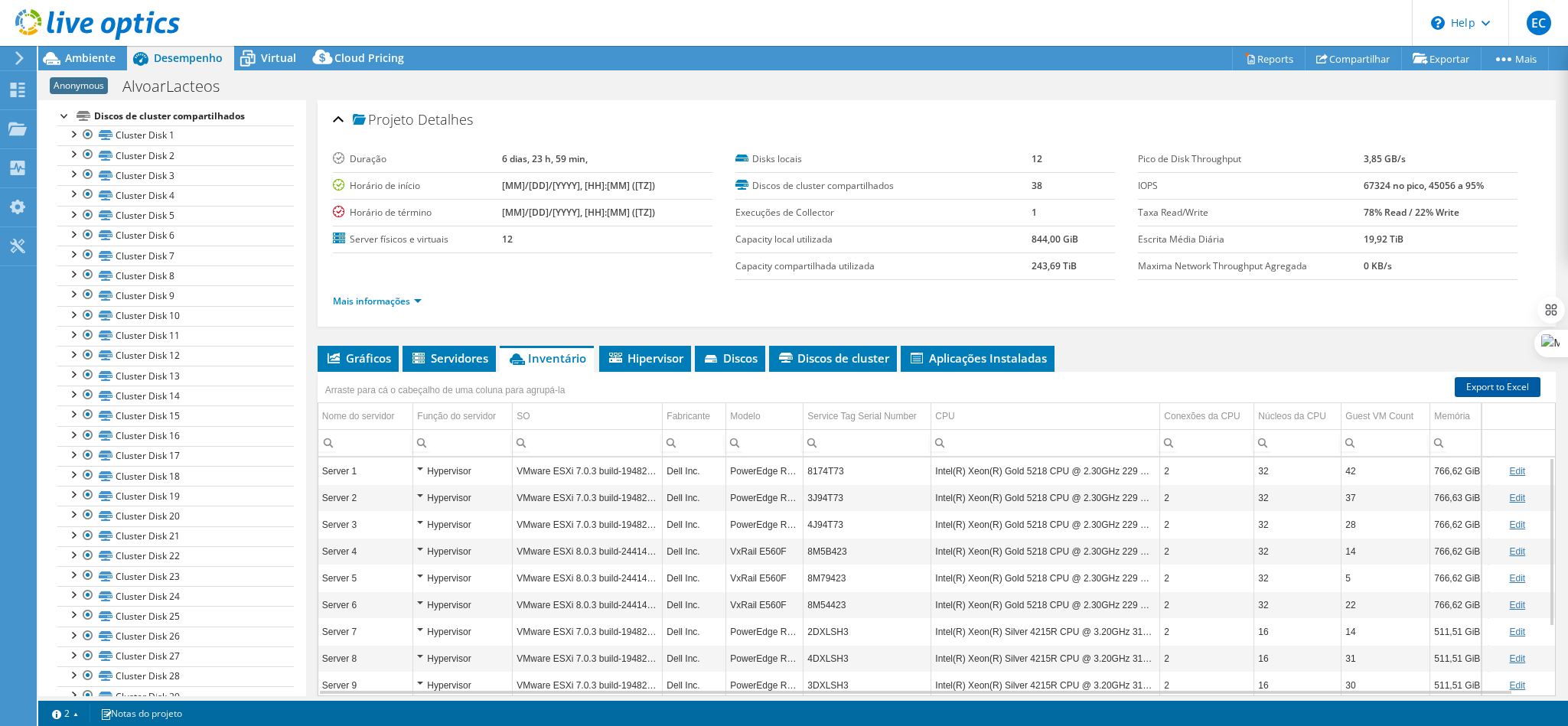 click on "Export to Excel" at bounding box center (1498, 387) 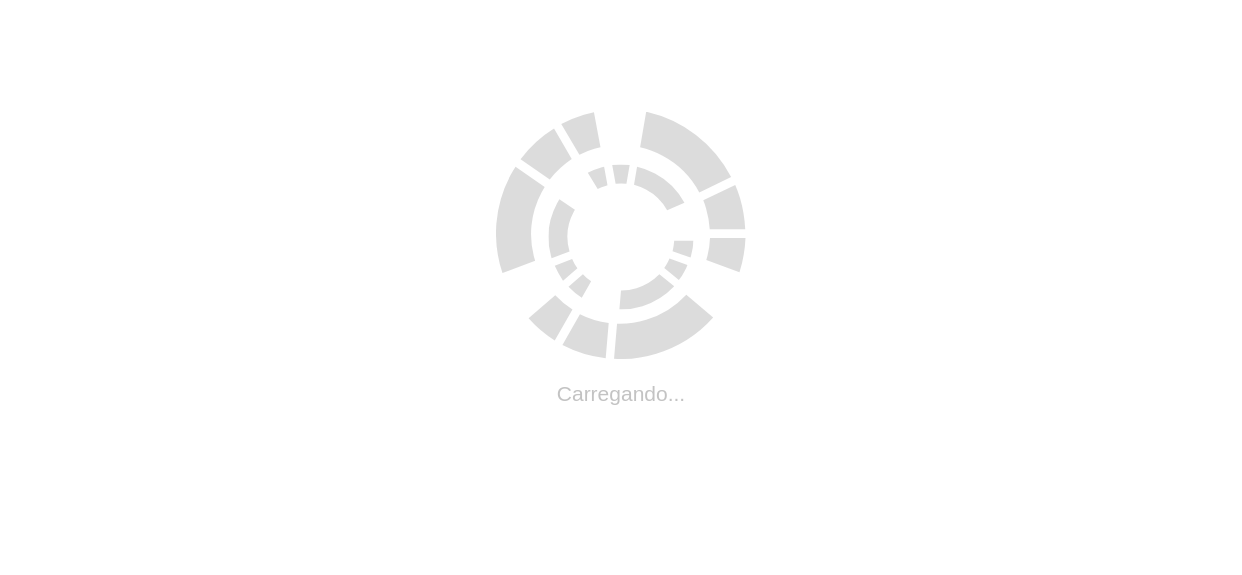 scroll, scrollTop: 0, scrollLeft: 0, axis: both 